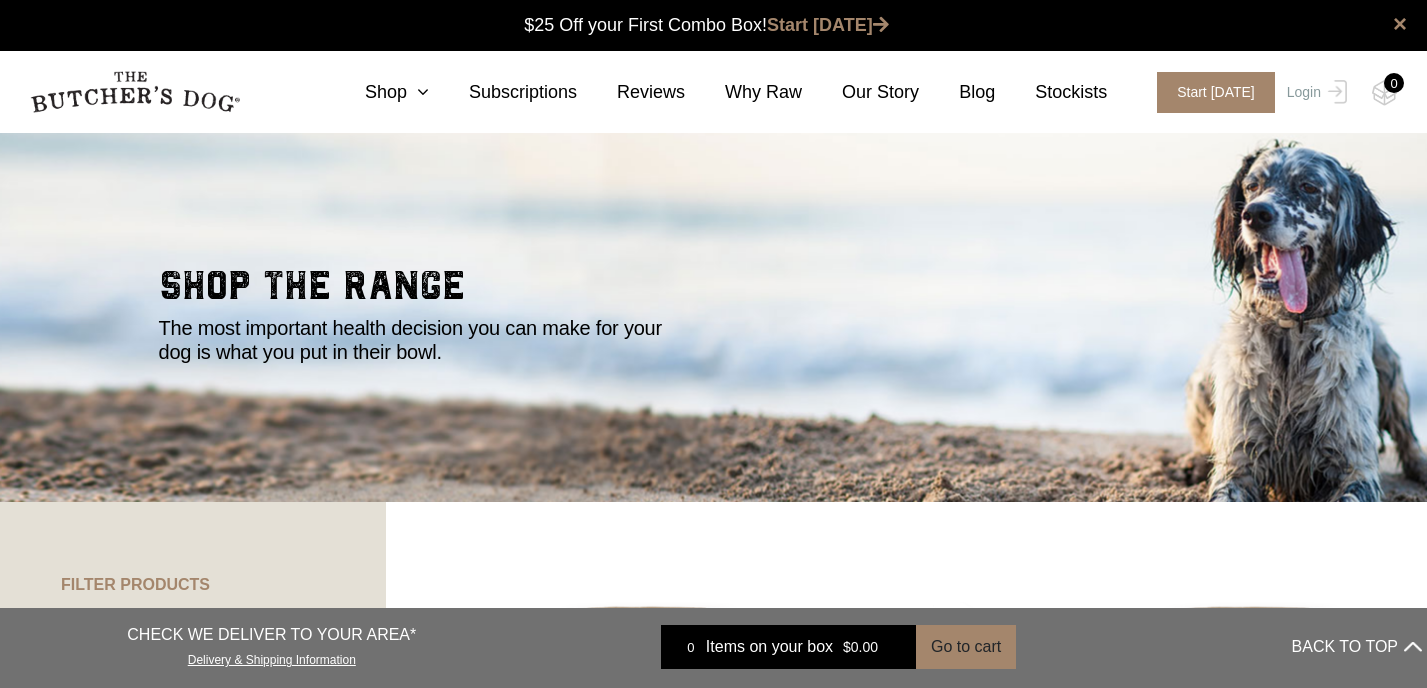 scroll, scrollTop: 0, scrollLeft: 0, axis: both 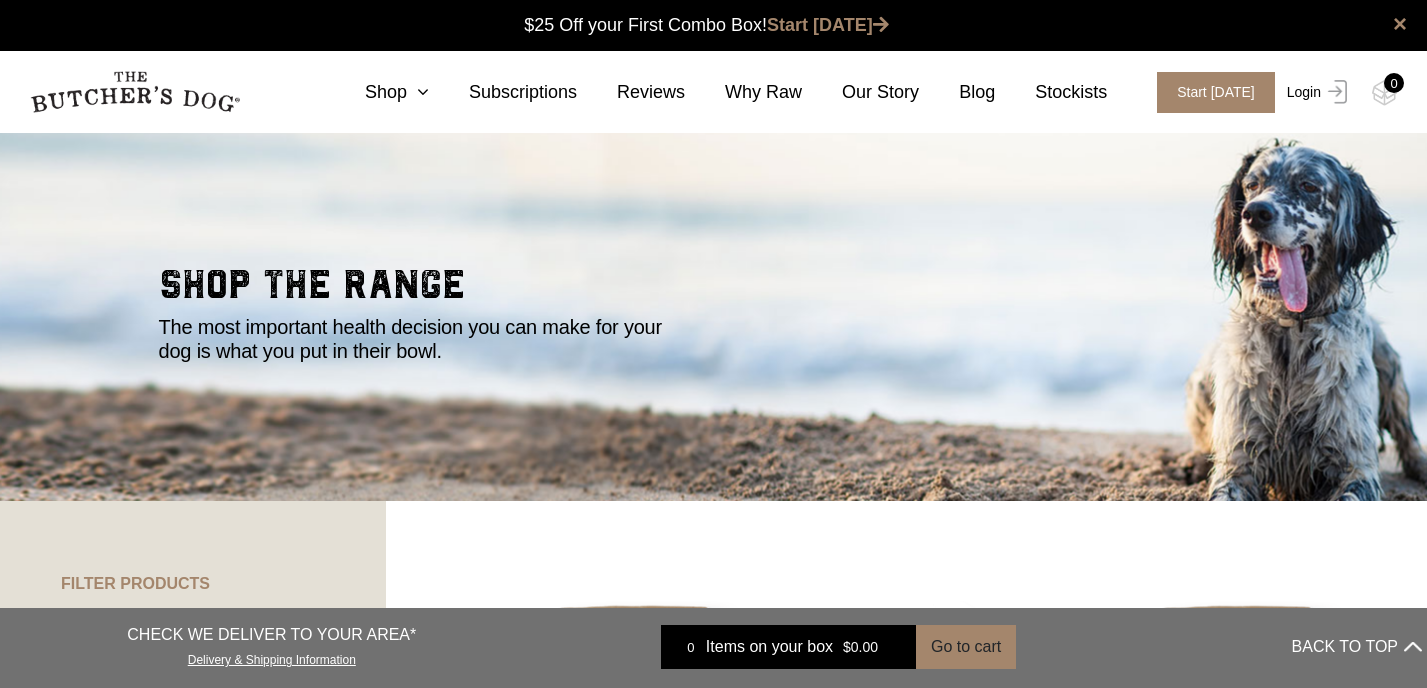 click on "Login" at bounding box center (1314, 92) 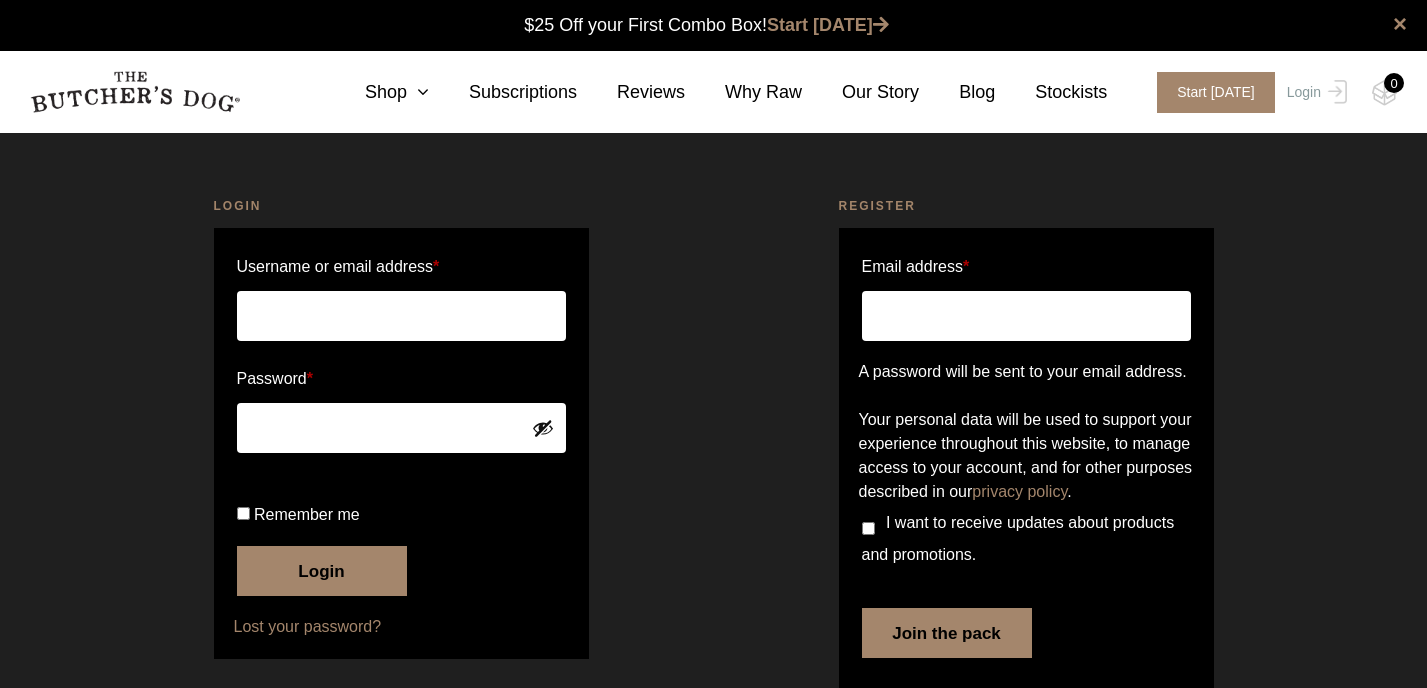scroll, scrollTop: 0, scrollLeft: 0, axis: both 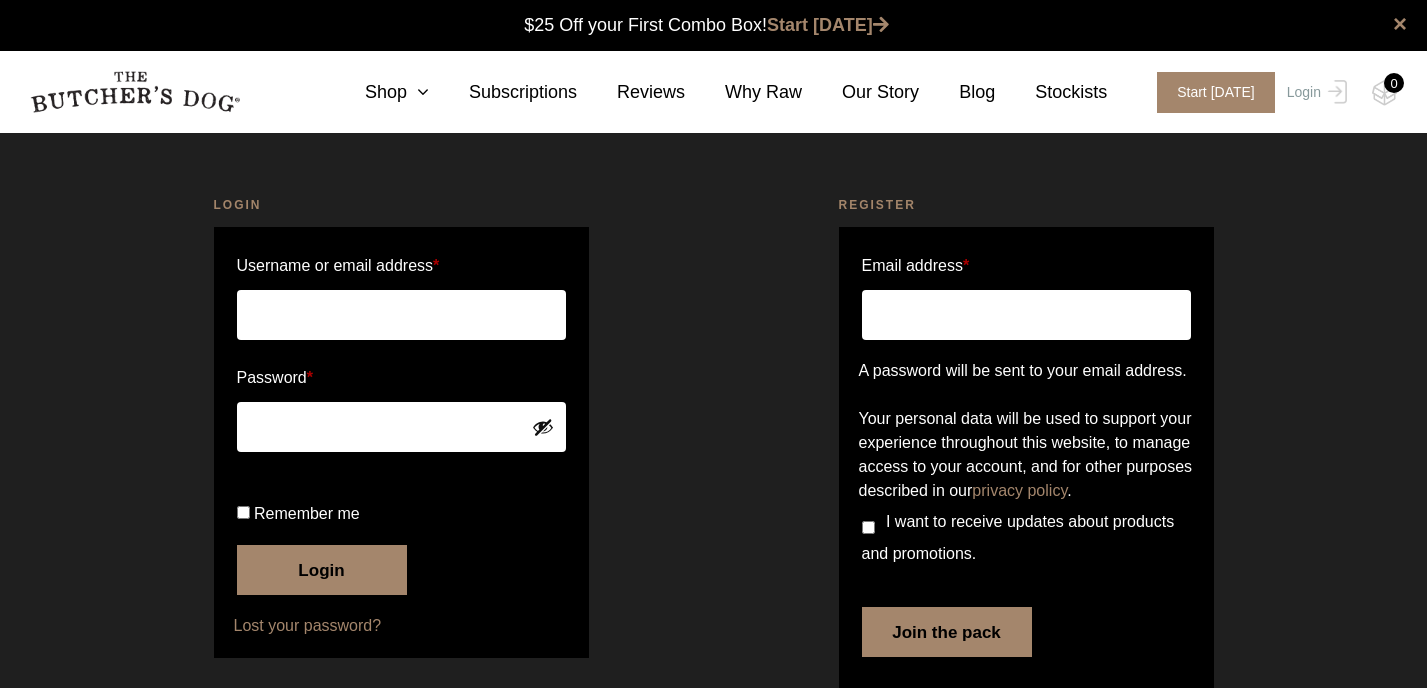 type on "[US_STATE][EMAIL_ADDRESS][PERSON_NAME][PERSON_NAME][DOMAIN_NAME]" 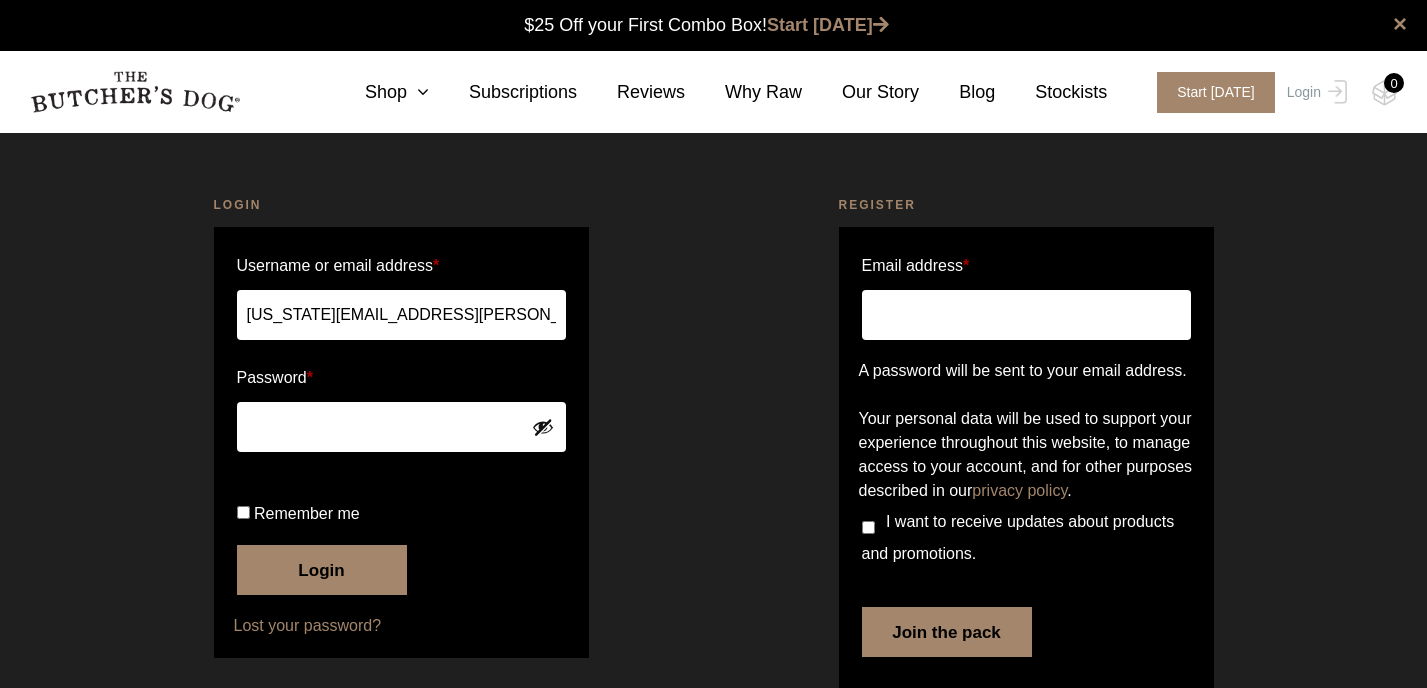 checkbox on "true" 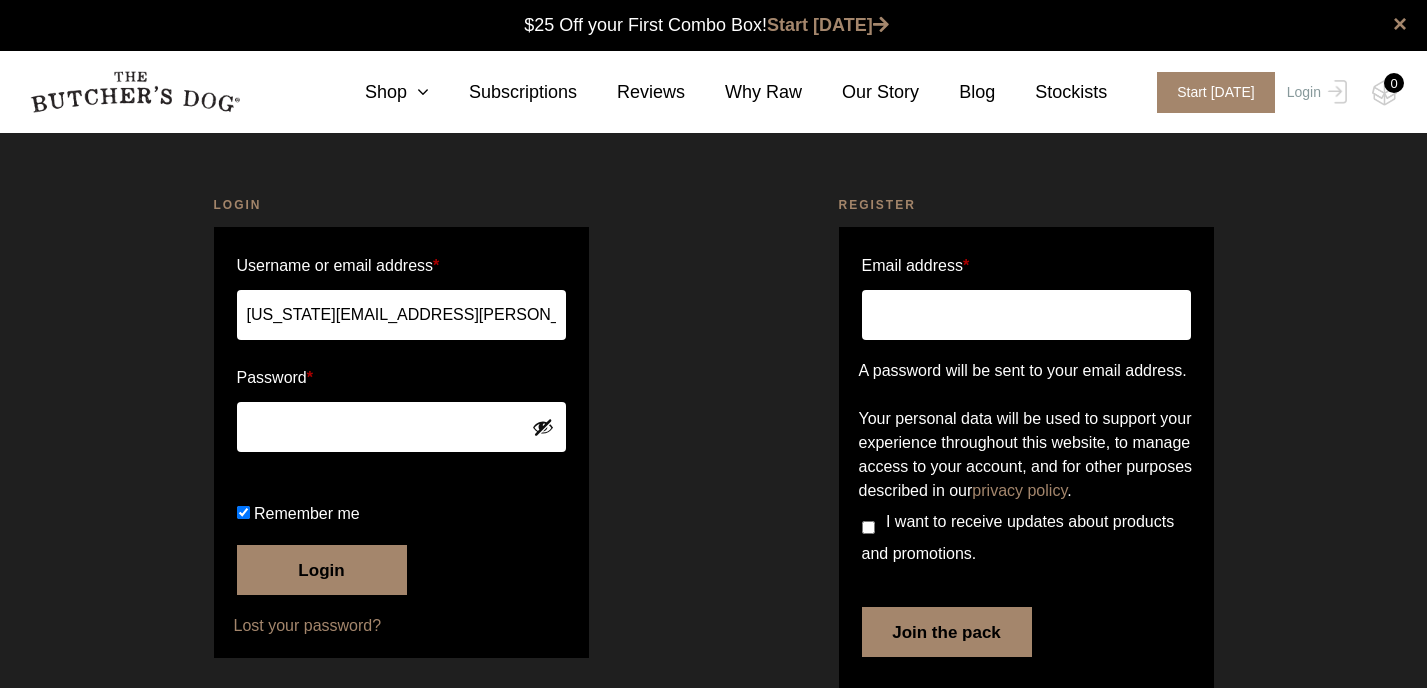 click on "Login" at bounding box center (322, 570) 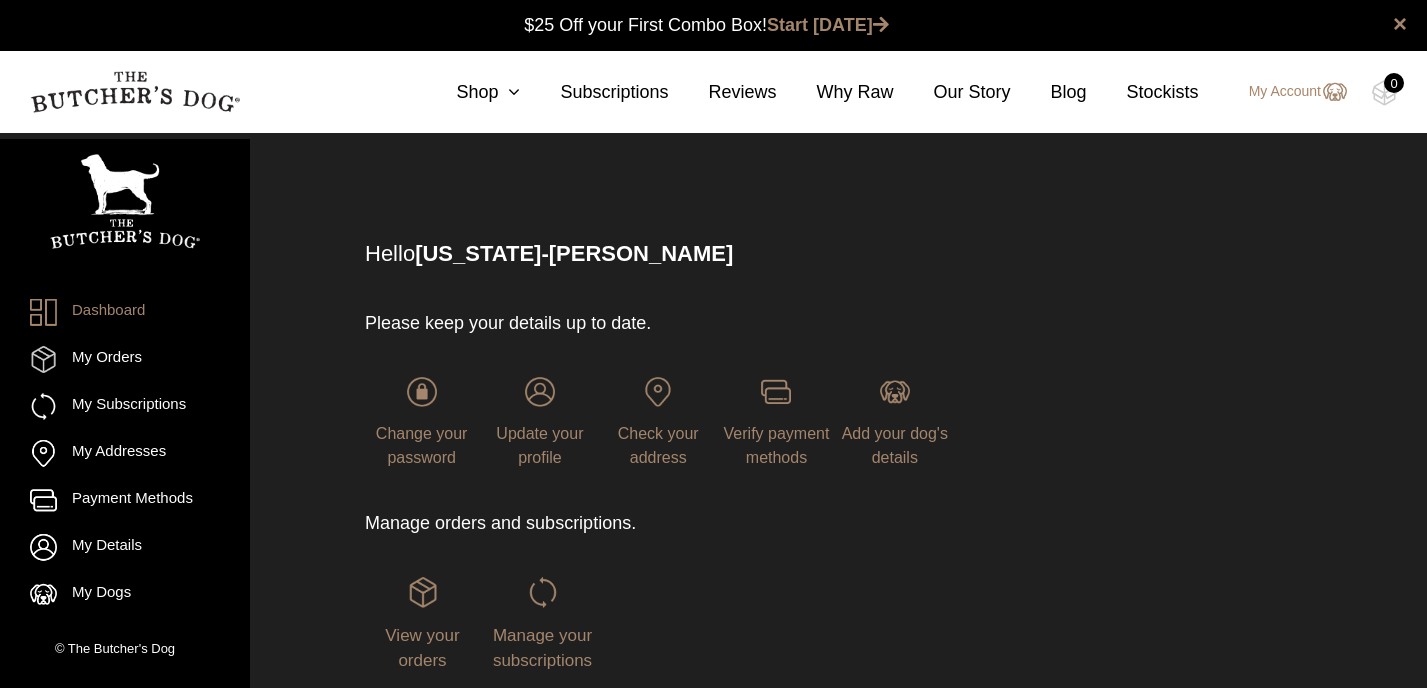 scroll, scrollTop: 0, scrollLeft: 0, axis: both 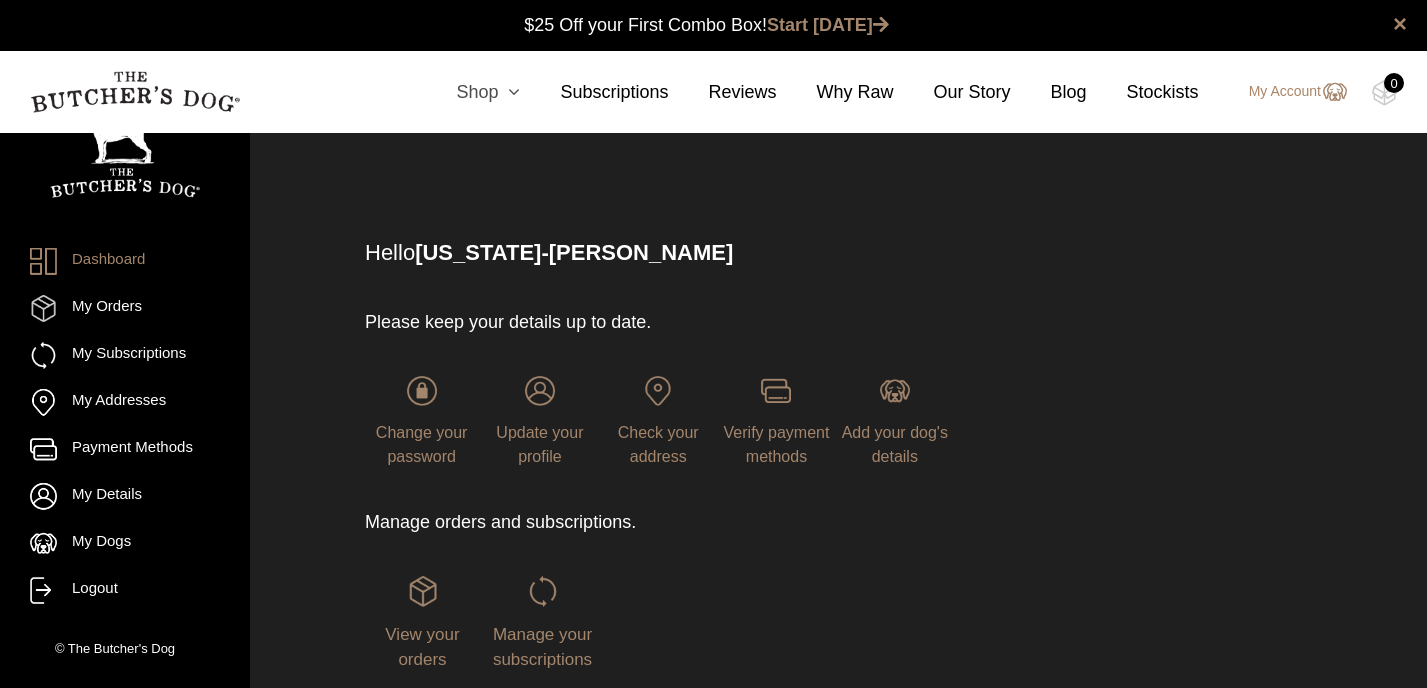 click on "Shop" at bounding box center [468, 92] 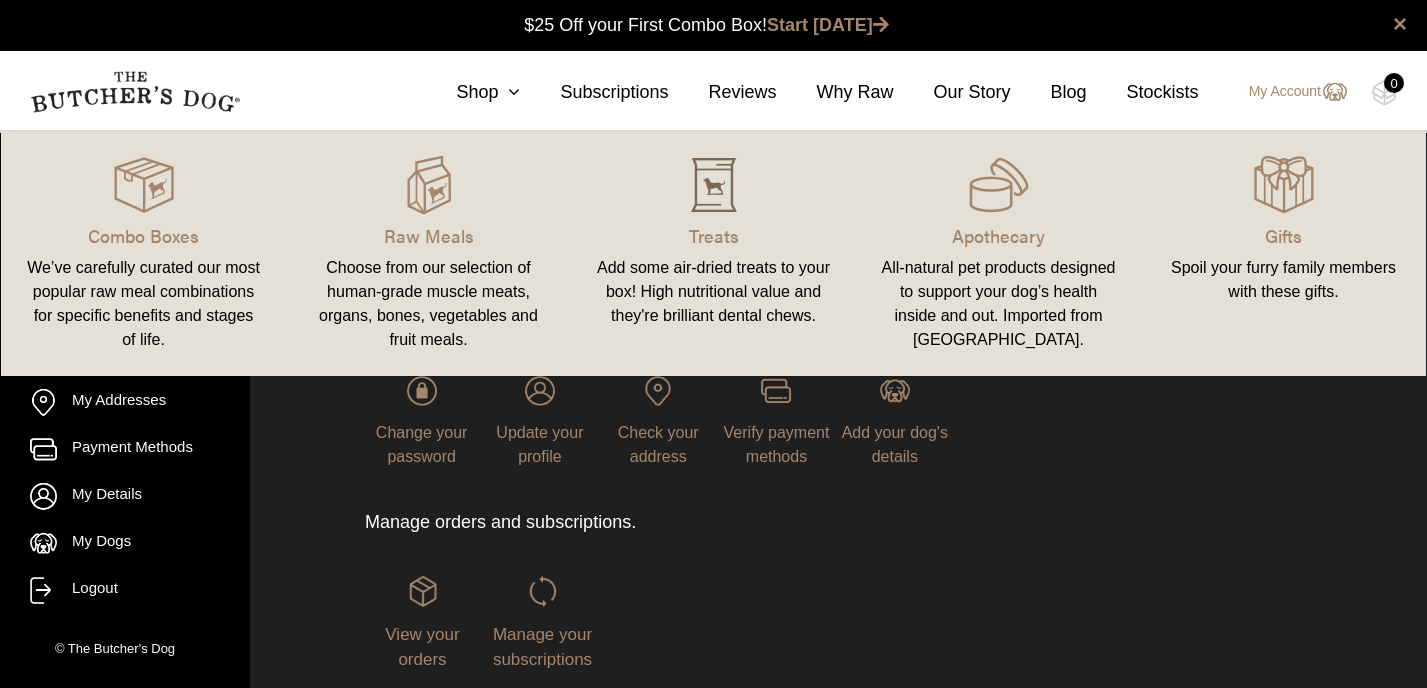 click at bounding box center [714, 185] 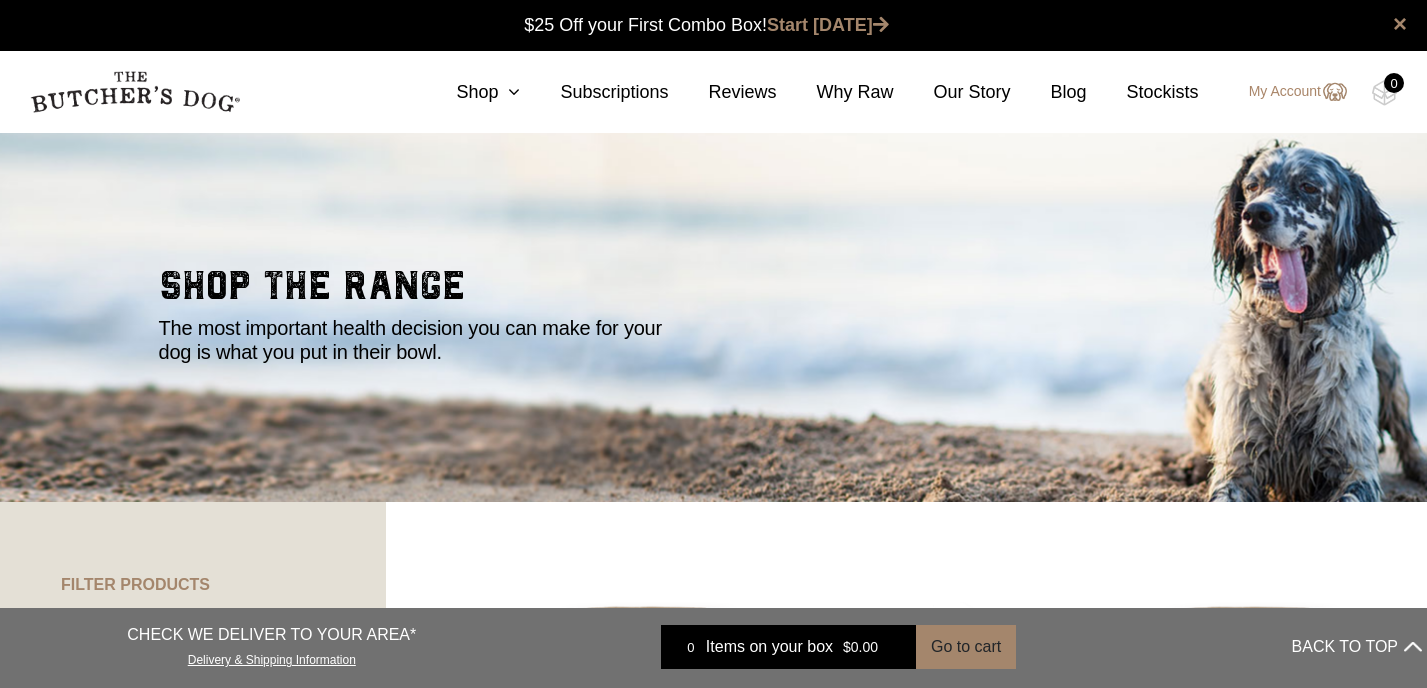 scroll, scrollTop: 0, scrollLeft: 0, axis: both 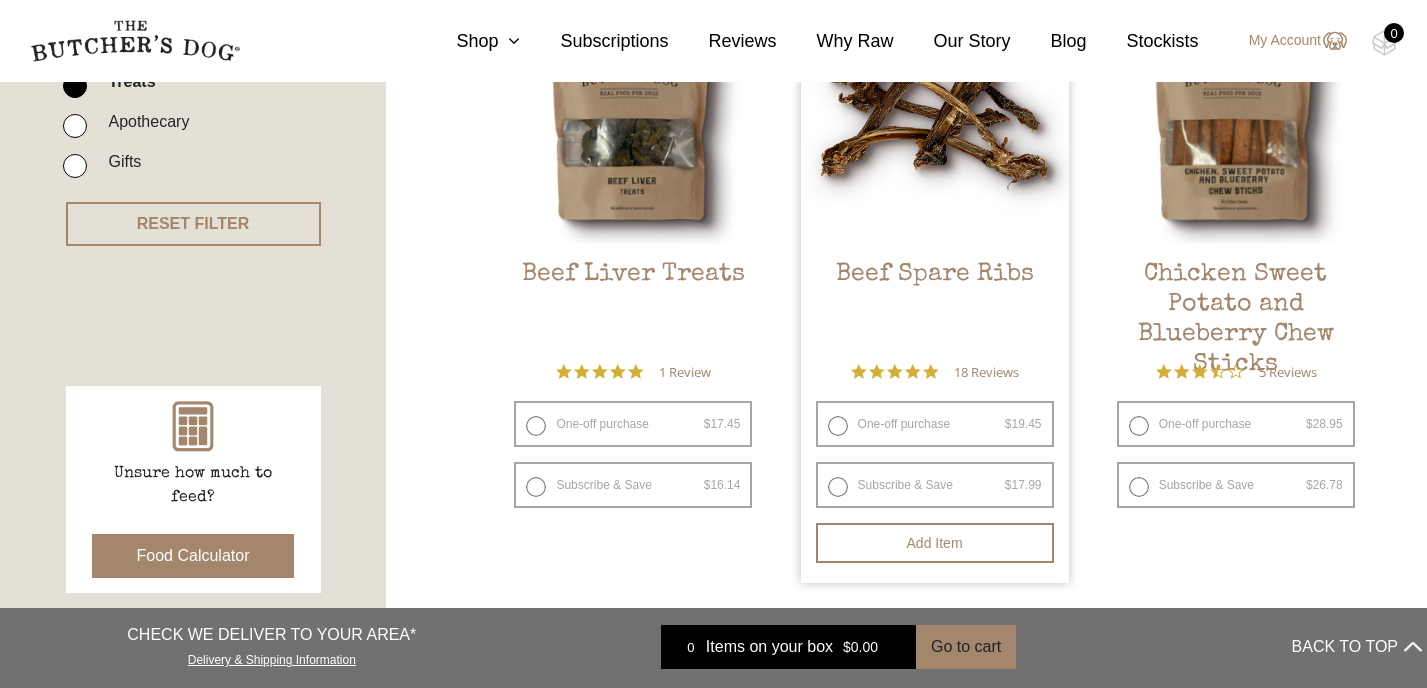 click on "One-off purchase  $ 19.45   —  or subscribe and save    7.5%" at bounding box center (935, 424) 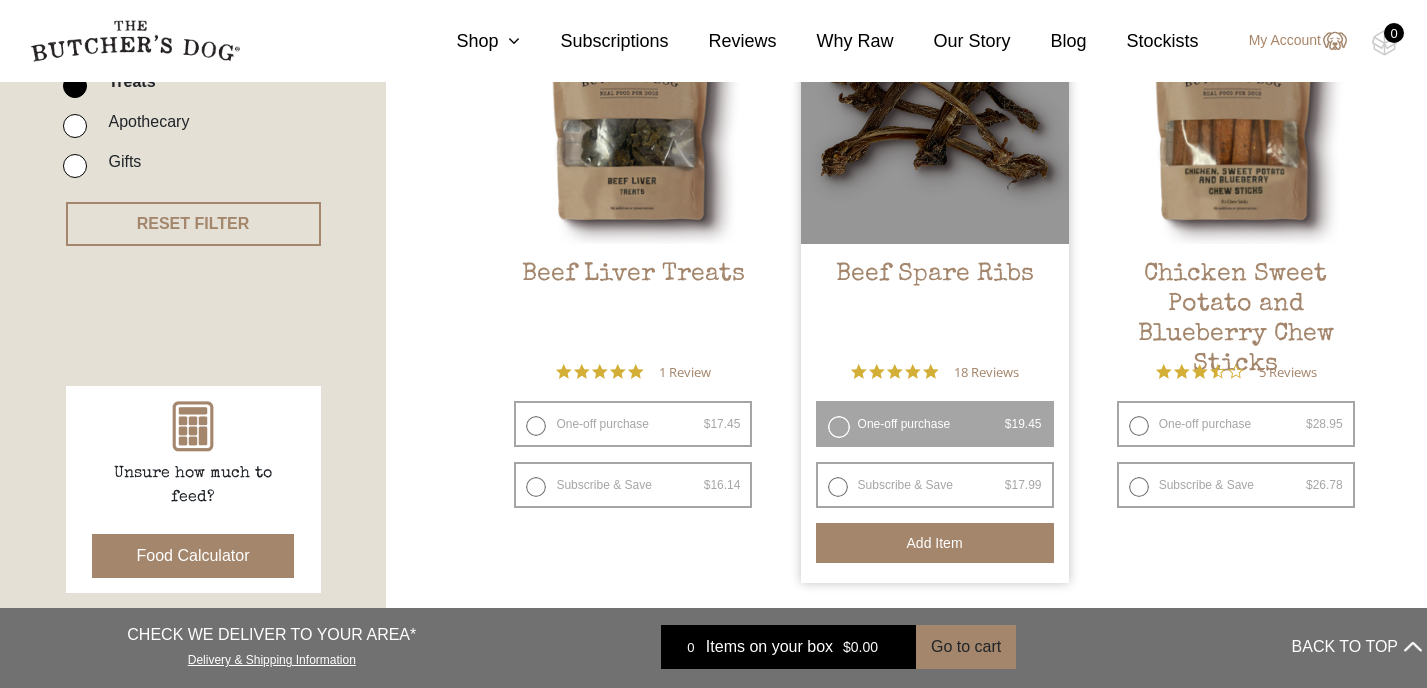 click on "Add item" at bounding box center (935, 543) 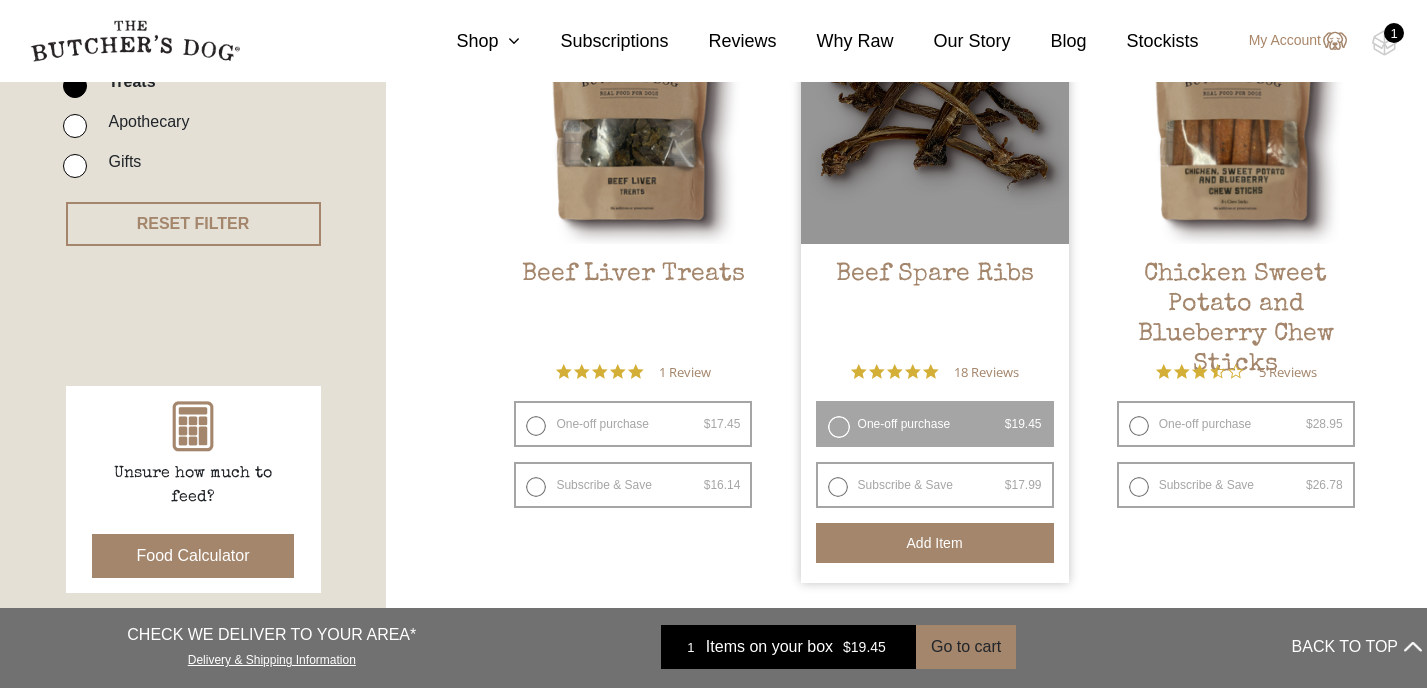 click on "One-off purchase  $ 19.45   —  or subscribe and save    7.5%" at bounding box center (935, 424) 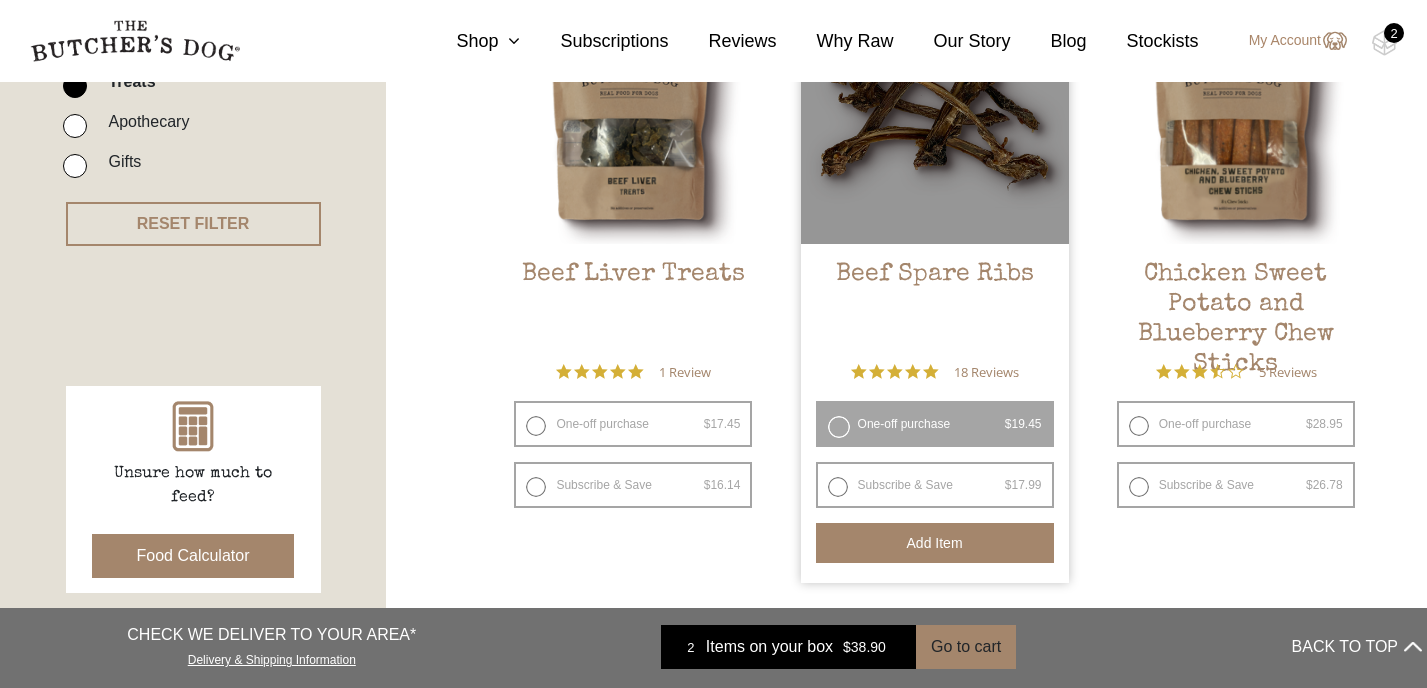 click on "Add item" at bounding box center (935, 543) 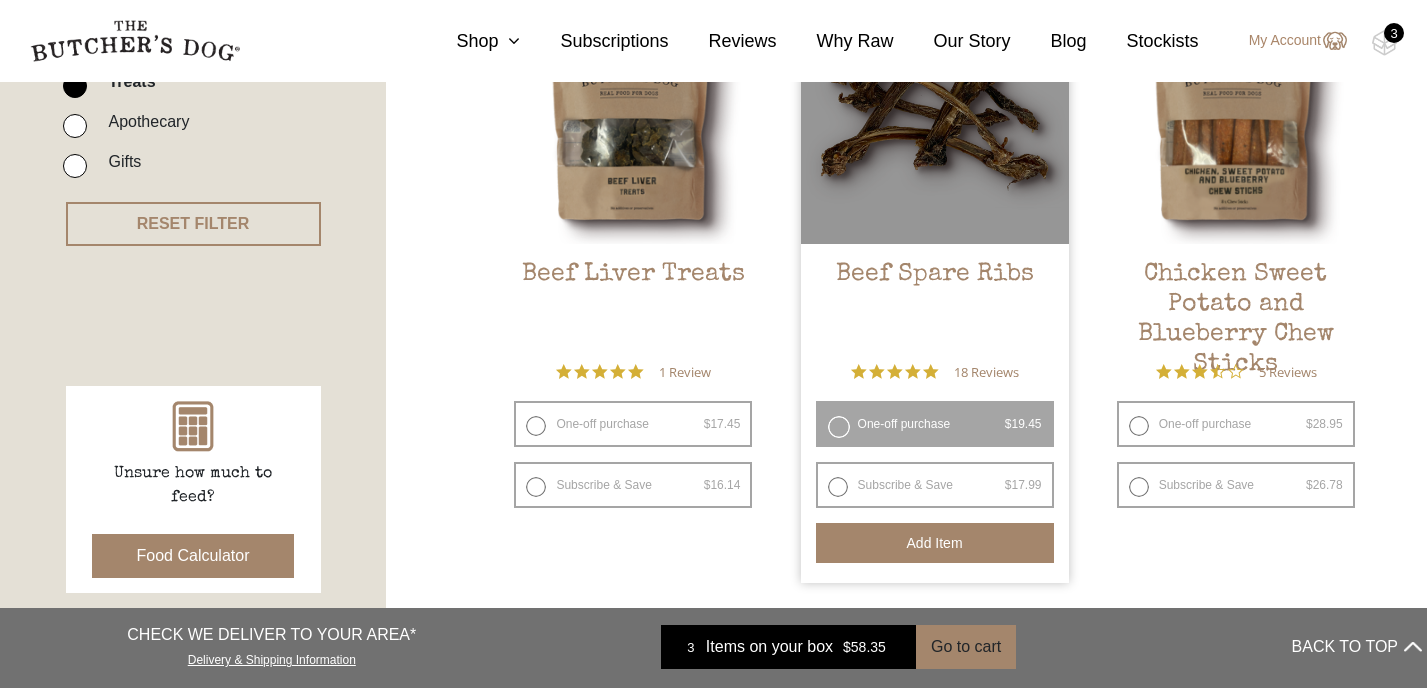 click on "Add item" at bounding box center (935, 543) 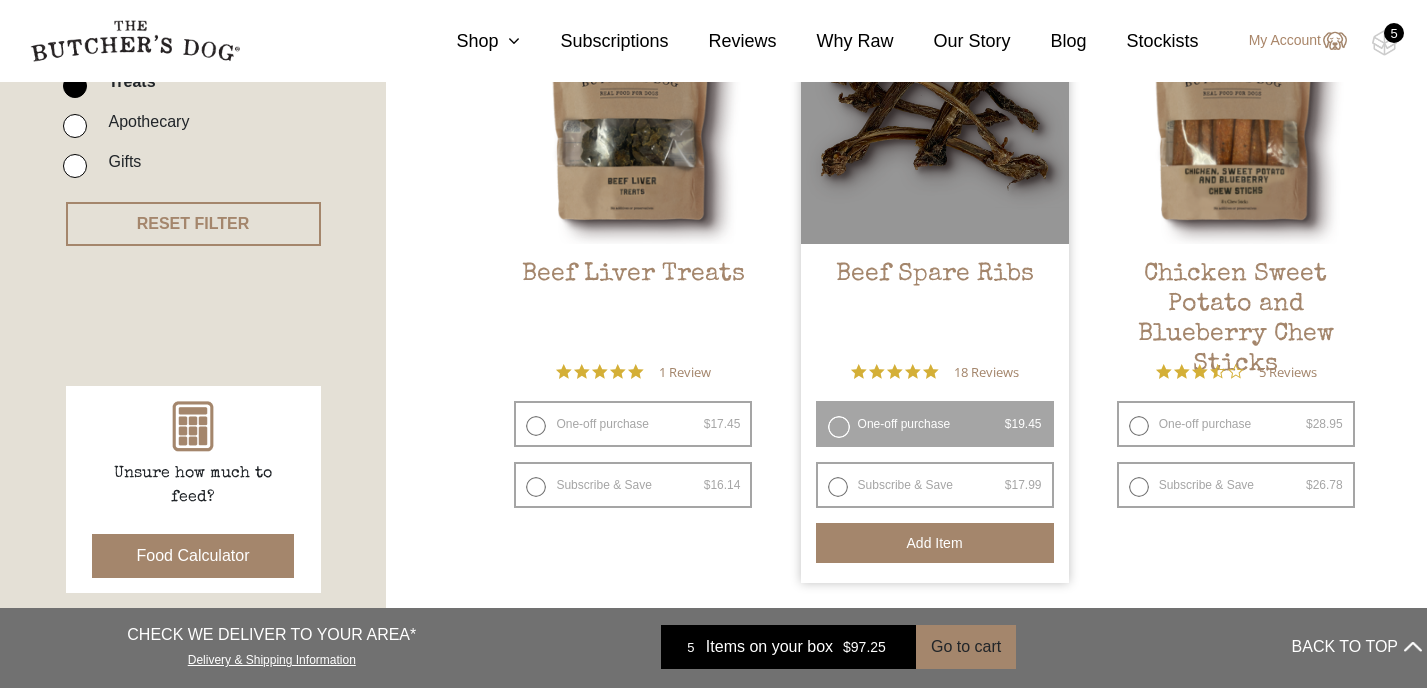 click on "Add item" at bounding box center (935, 543) 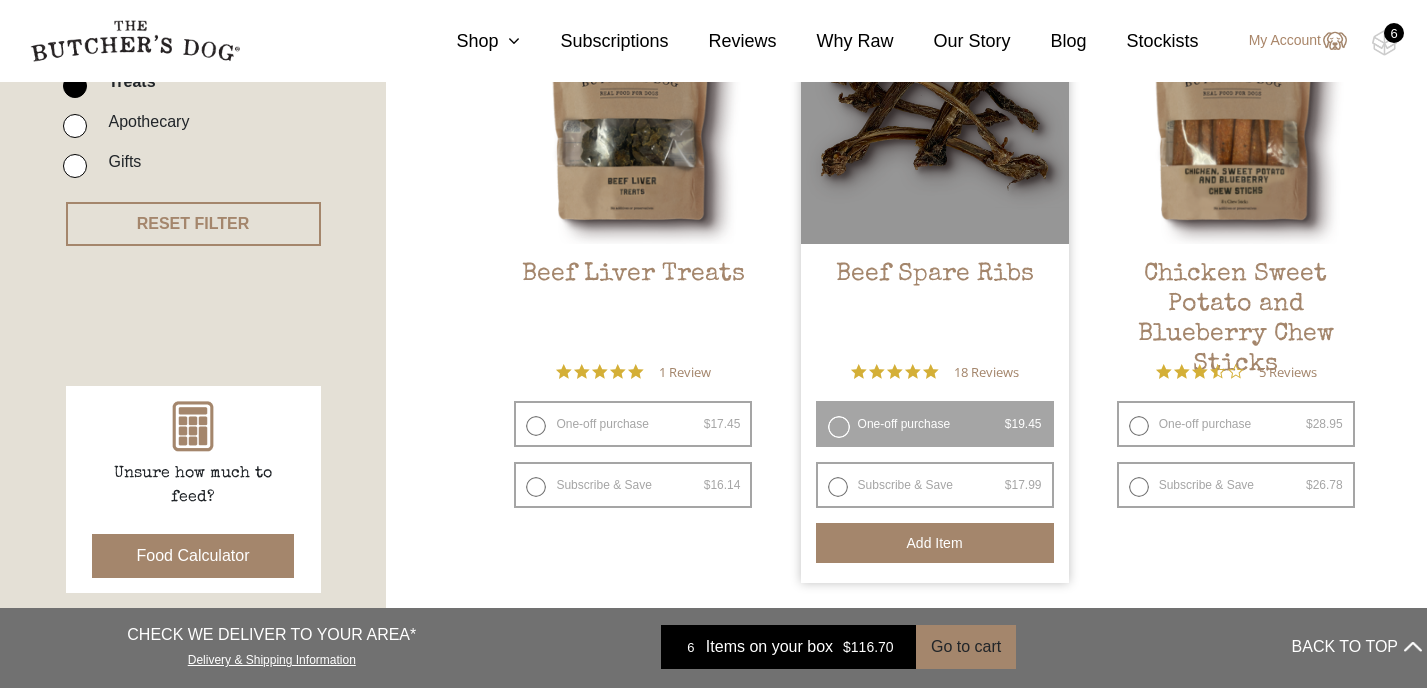 click on "Add item" at bounding box center (935, 543) 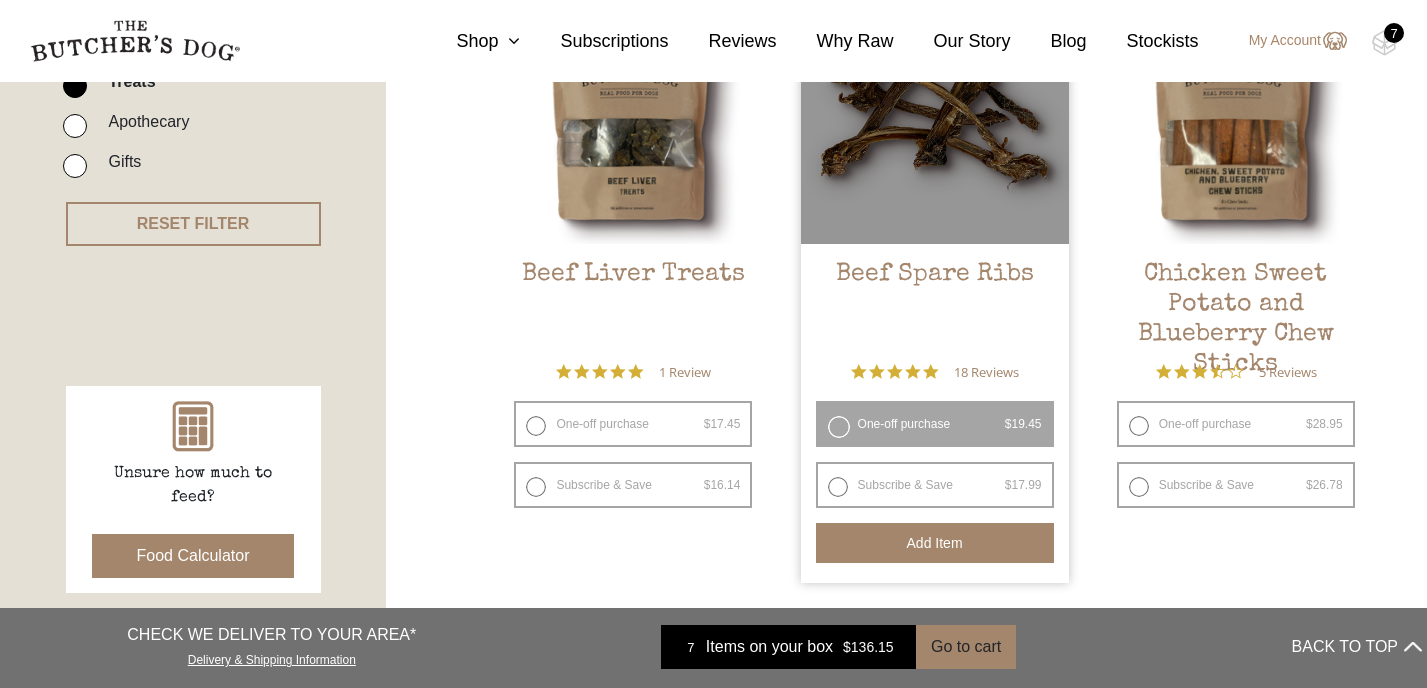 click on "Add item" at bounding box center [935, 543] 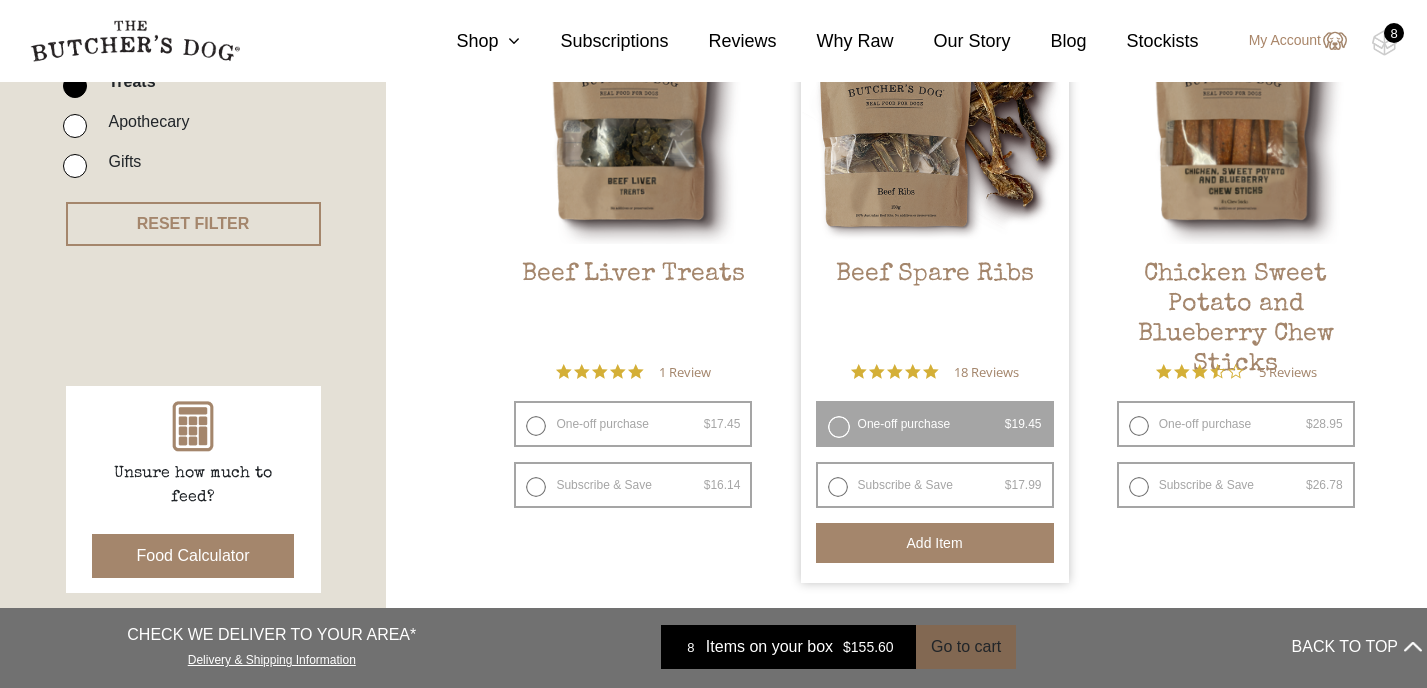 click on "Go to cart" at bounding box center (966, 647) 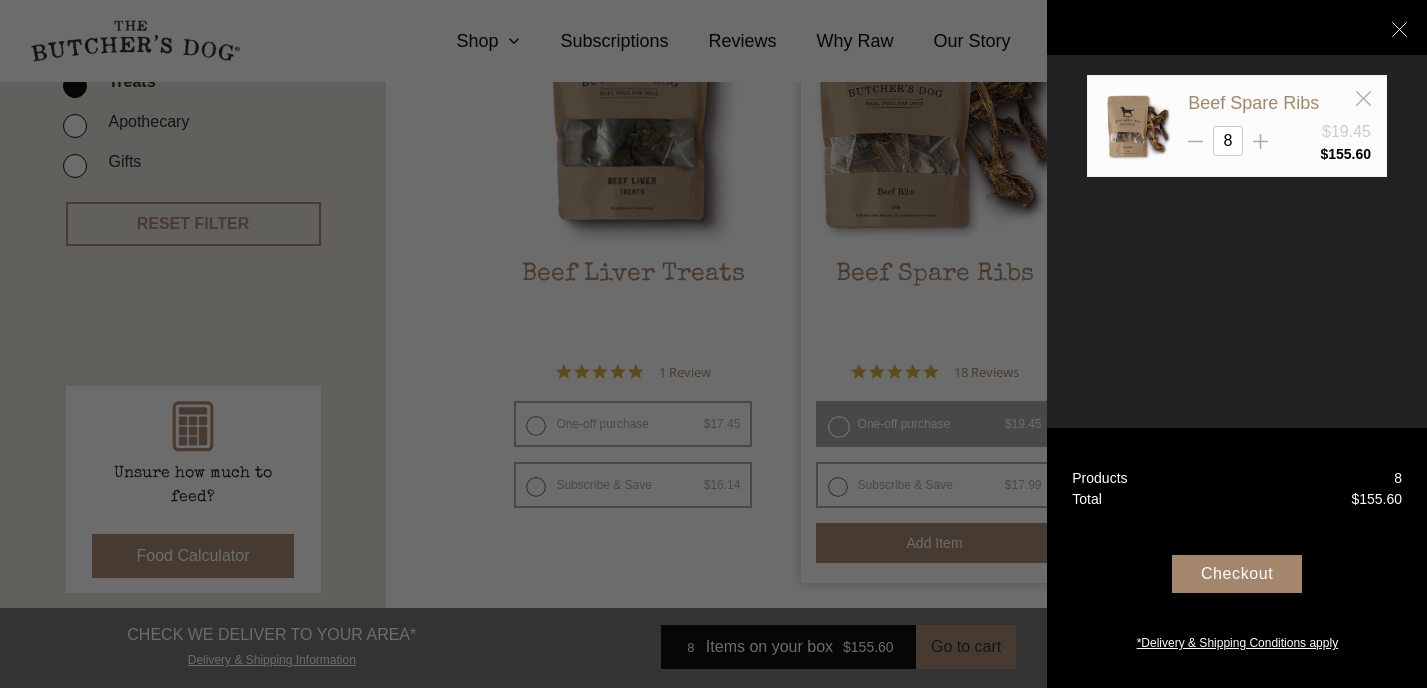 click at bounding box center (713, 344) 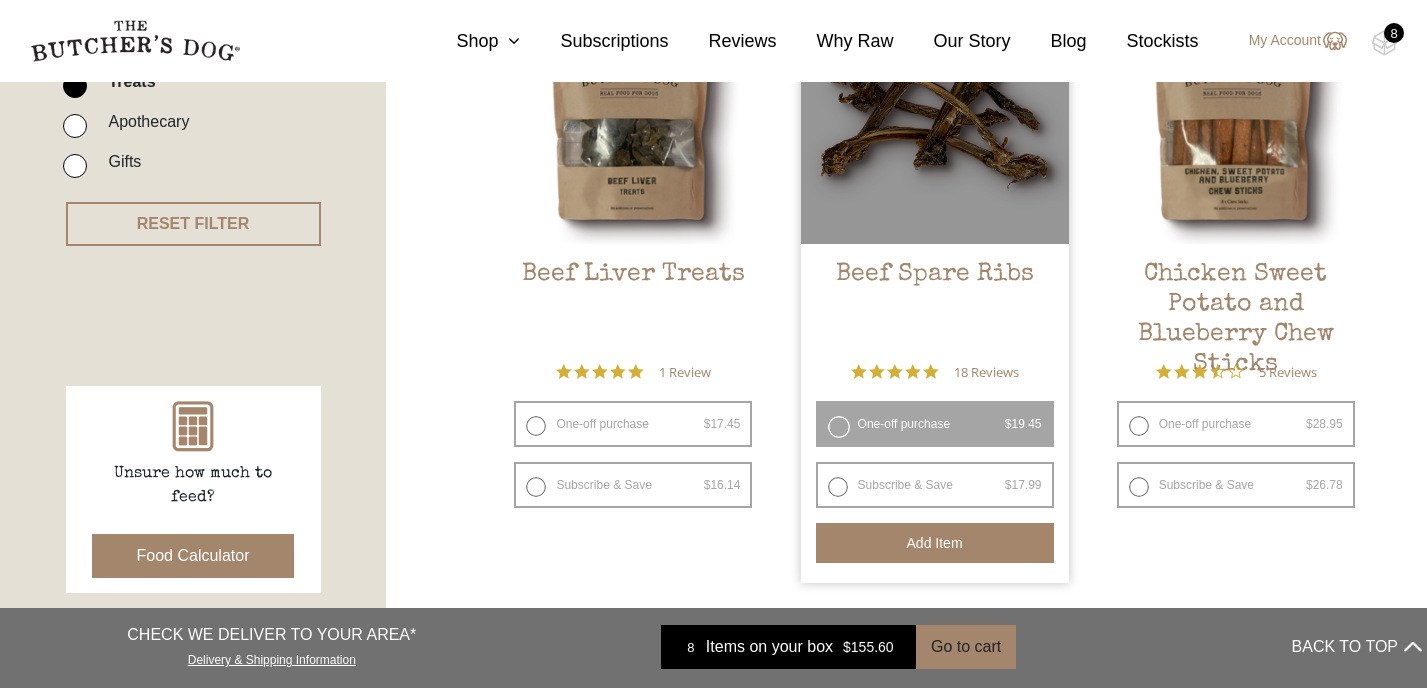 click on "Add item" at bounding box center (935, 543) 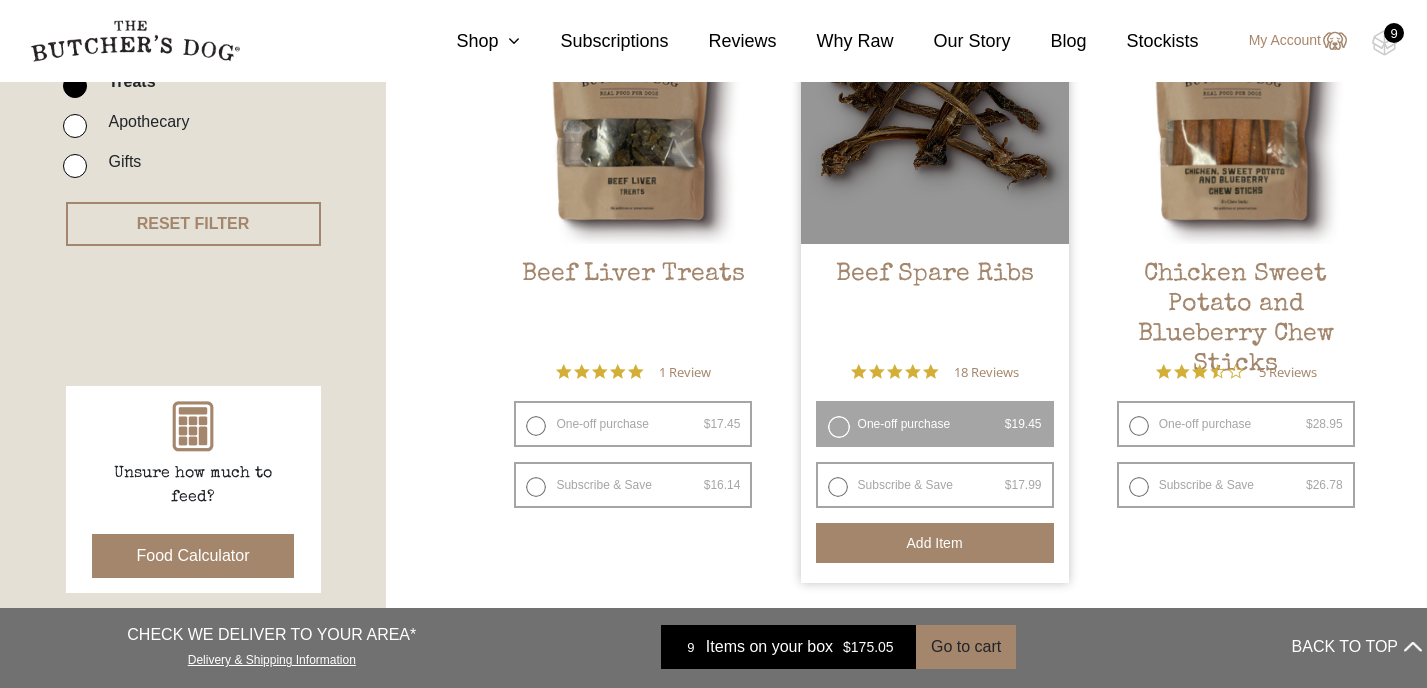 click on "Add item" at bounding box center (935, 543) 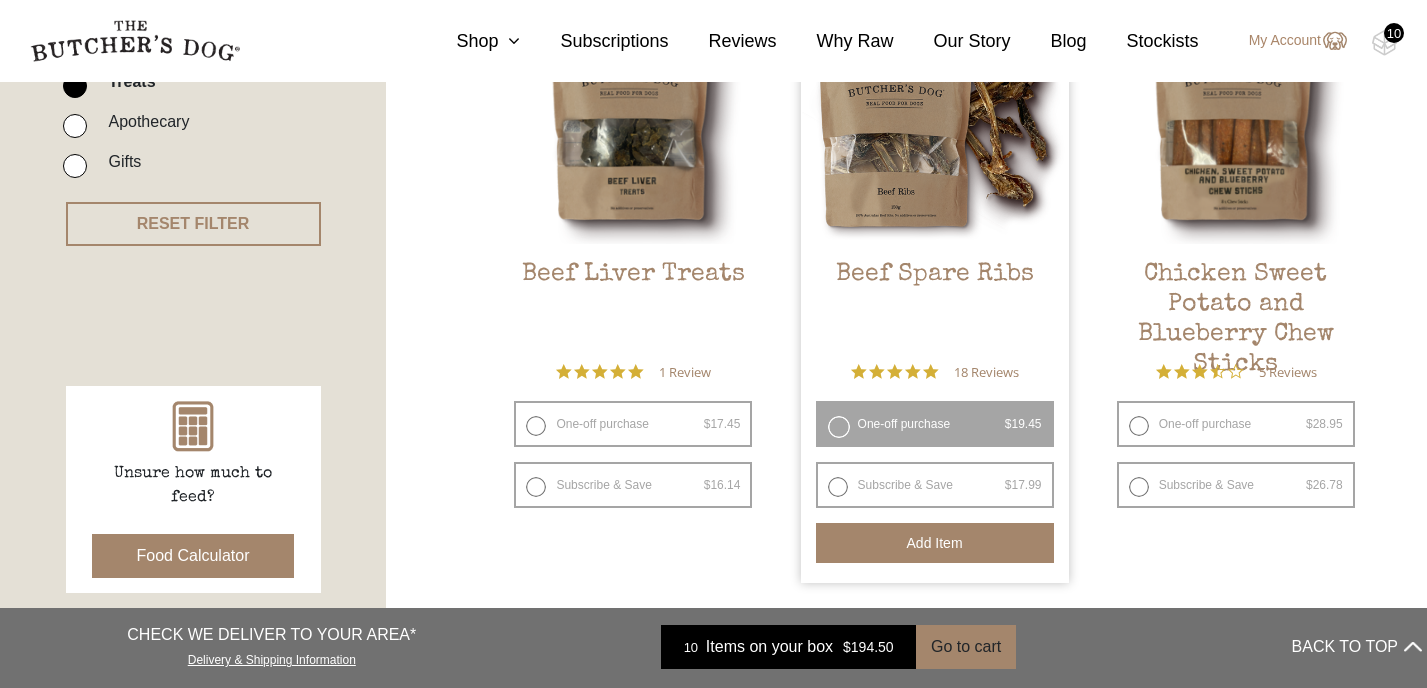click on "10" at bounding box center [1394, 33] 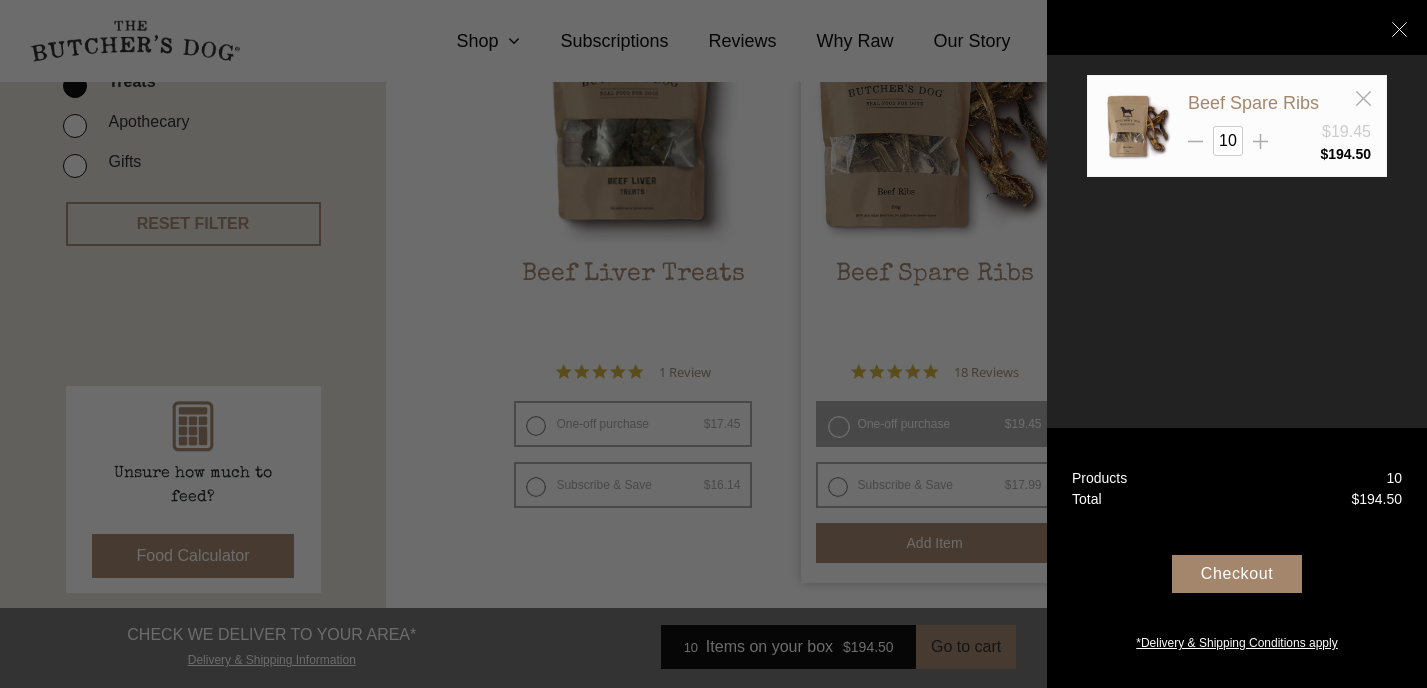 click on "Checkout" at bounding box center [1237, 574] 